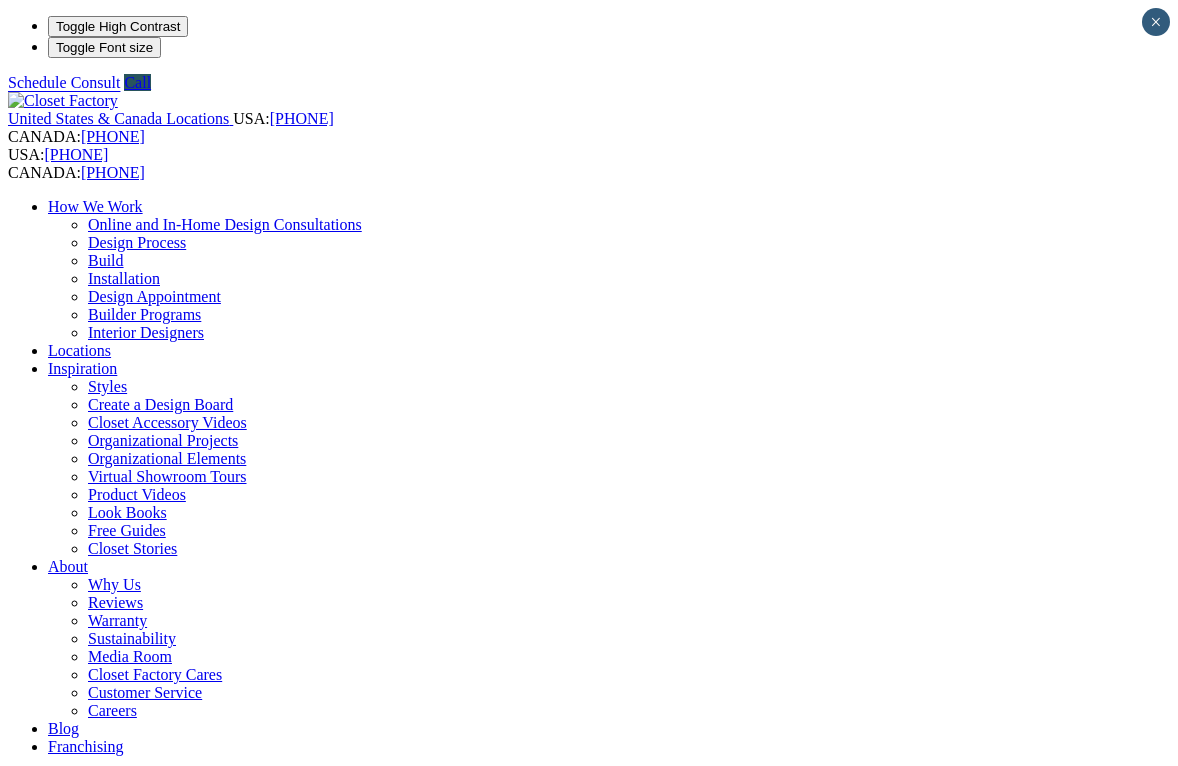 scroll, scrollTop: 0, scrollLeft: 0, axis: both 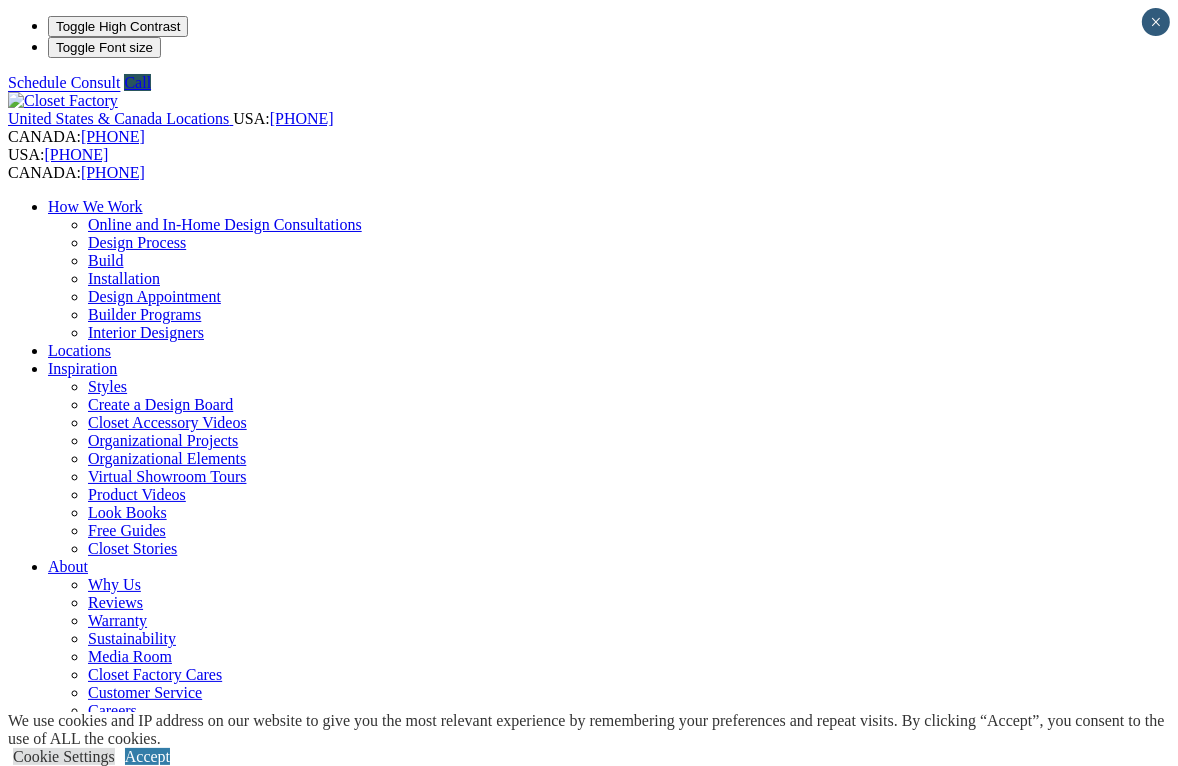 click on "Murphy Beds" at bounding box center [132, 1048] 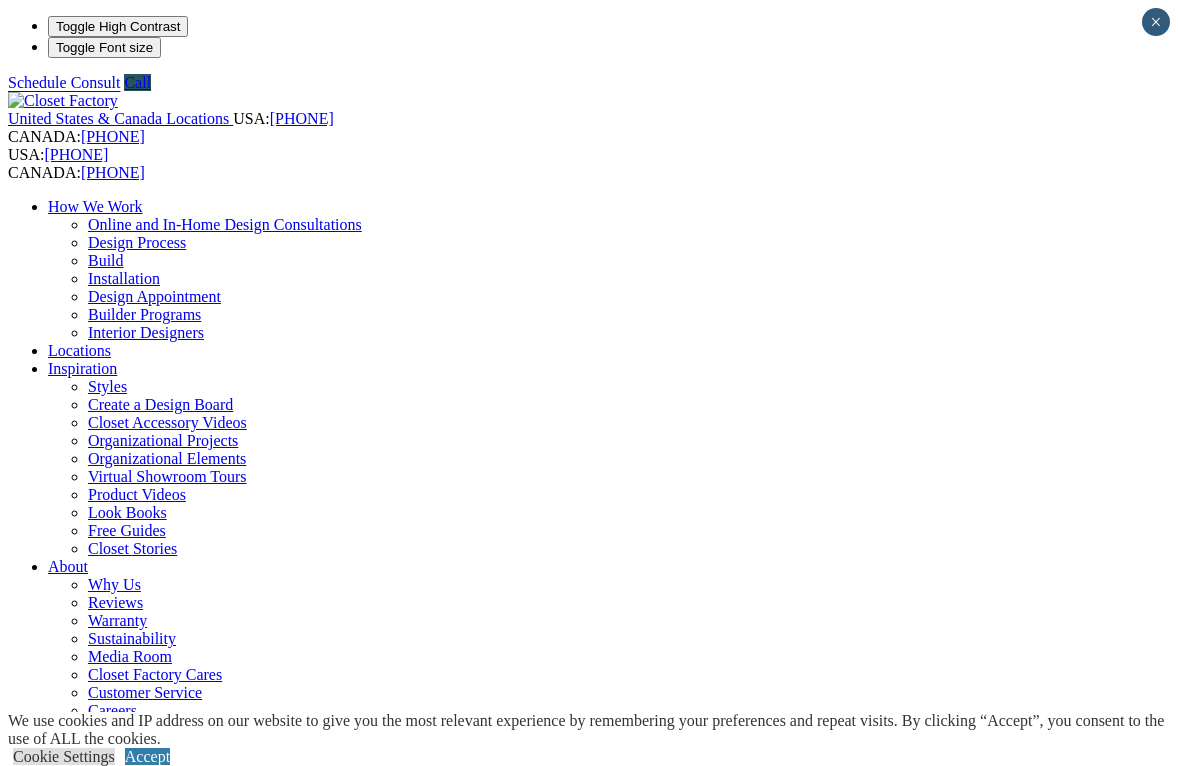 scroll, scrollTop: 0, scrollLeft: 0, axis: both 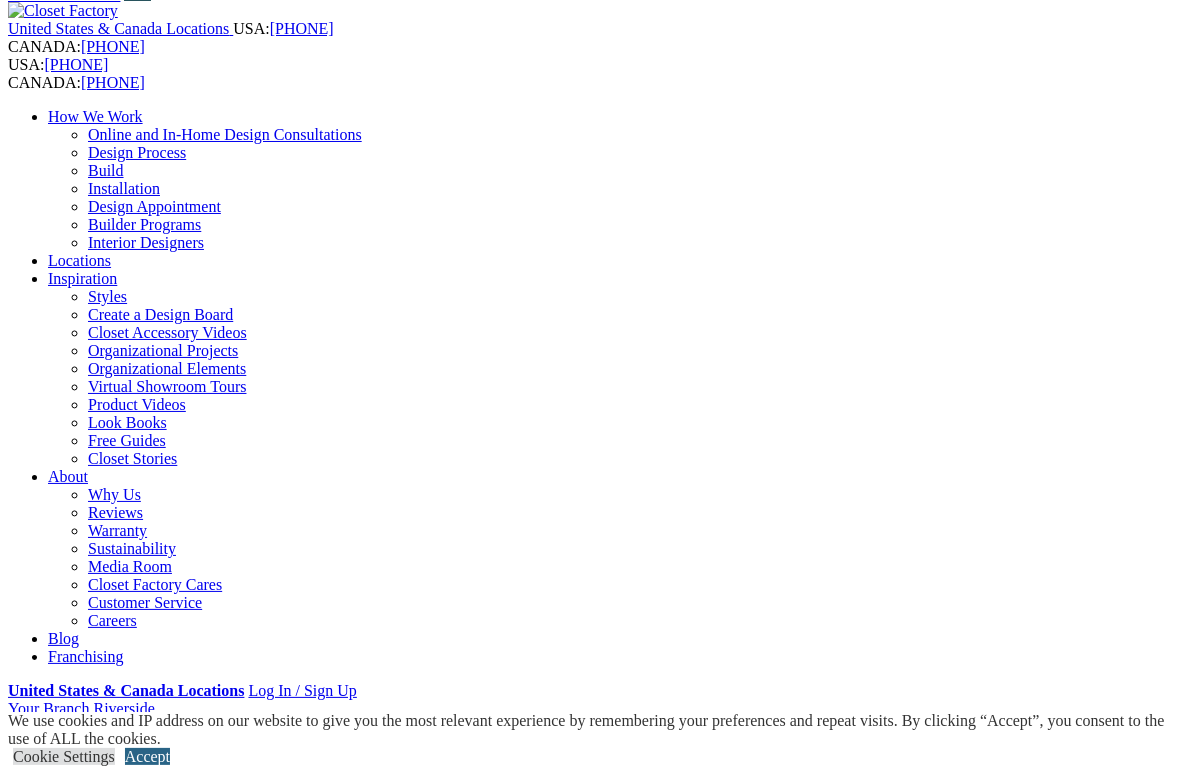 click on "Accept" at bounding box center (147, 756) 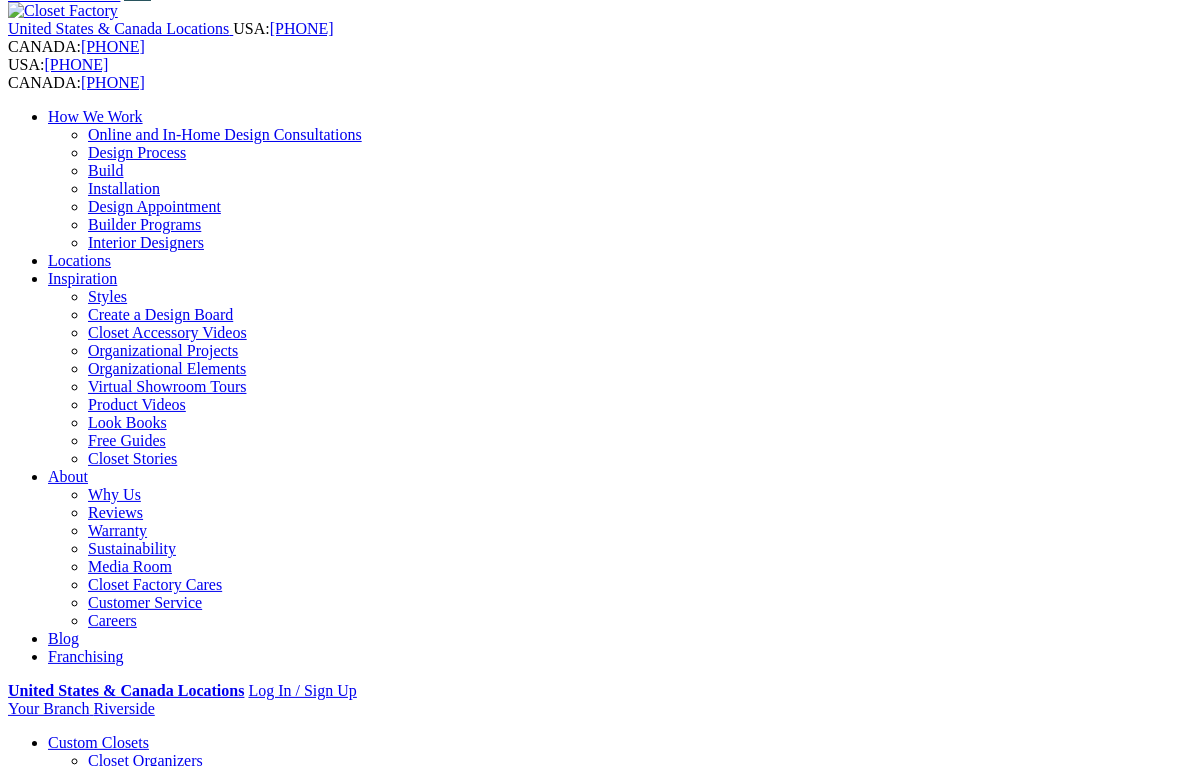 click at bounding box center (164, 1262) 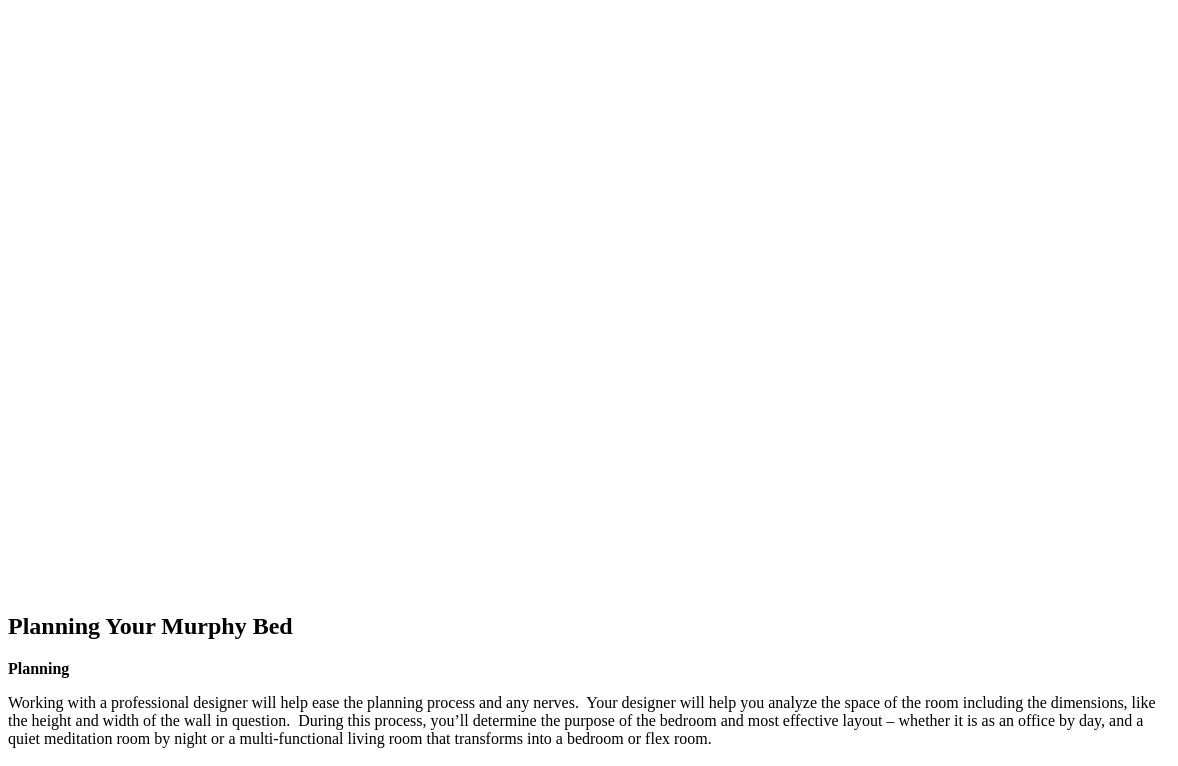 scroll, scrollTop: 2272, scrollLeft: 0, axis: vertical 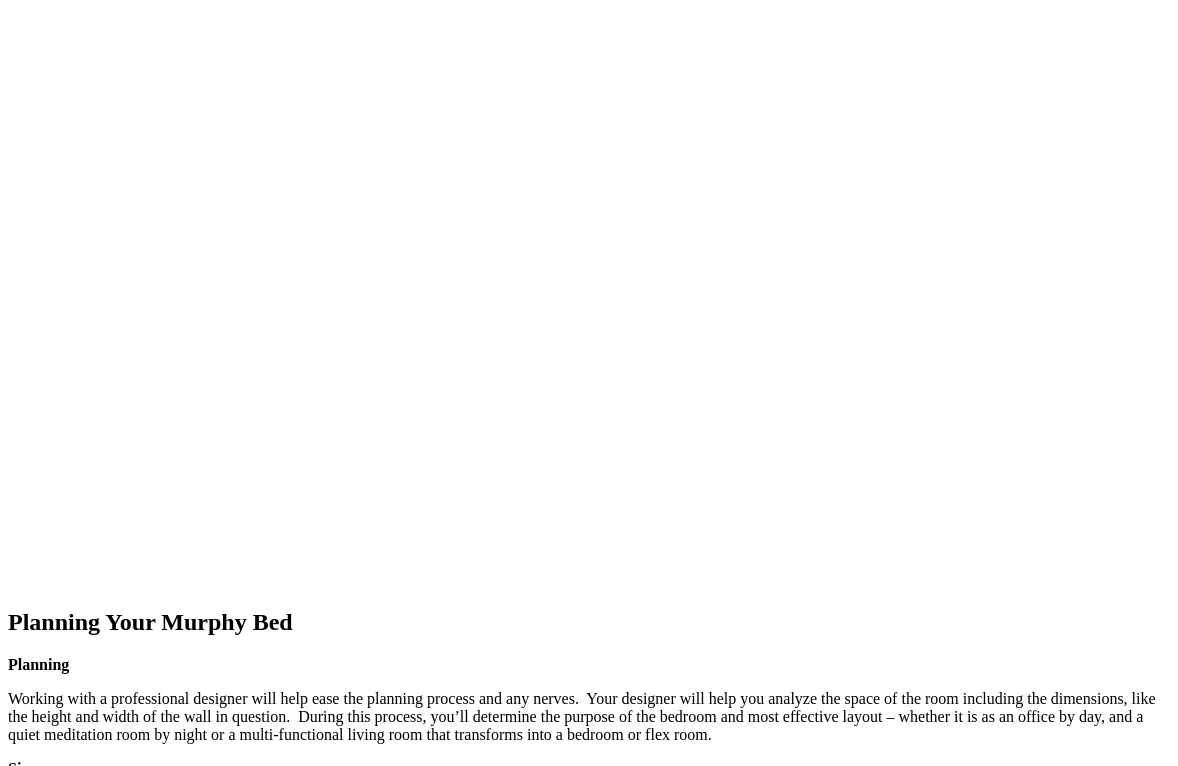click at bounding box center (-858, 1624) 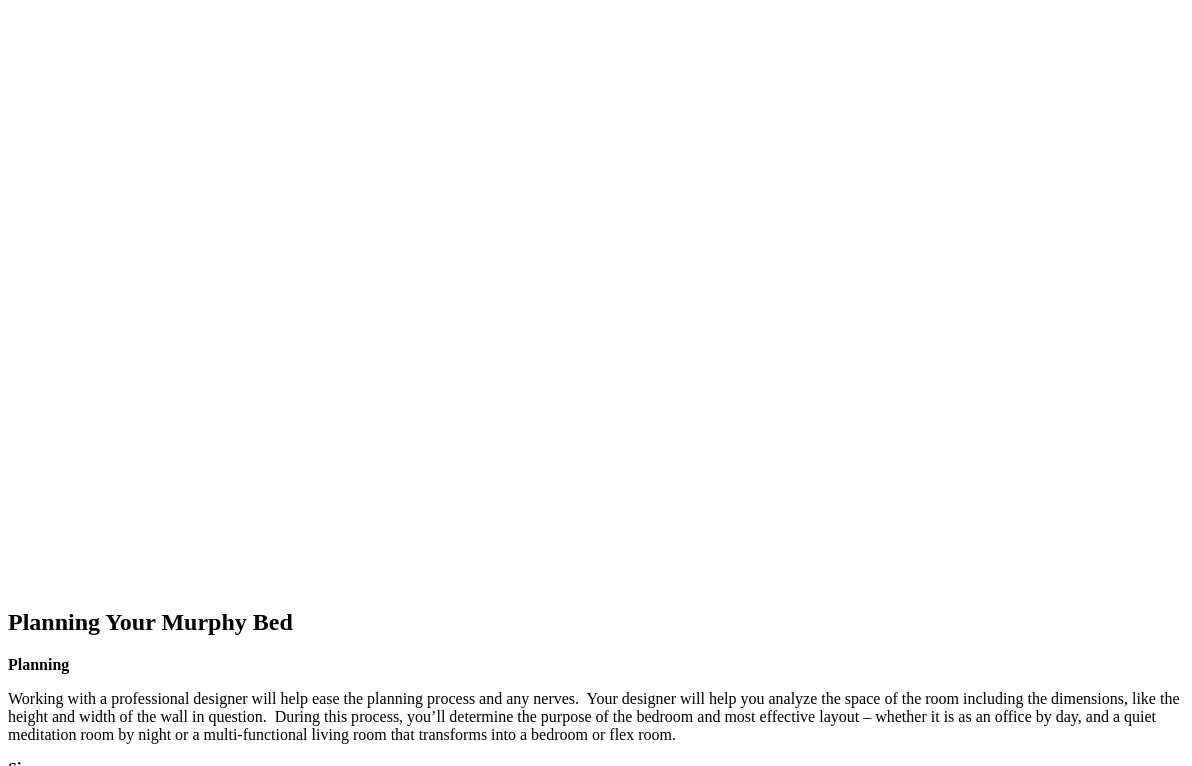 click at bounding box center [92, 10901] 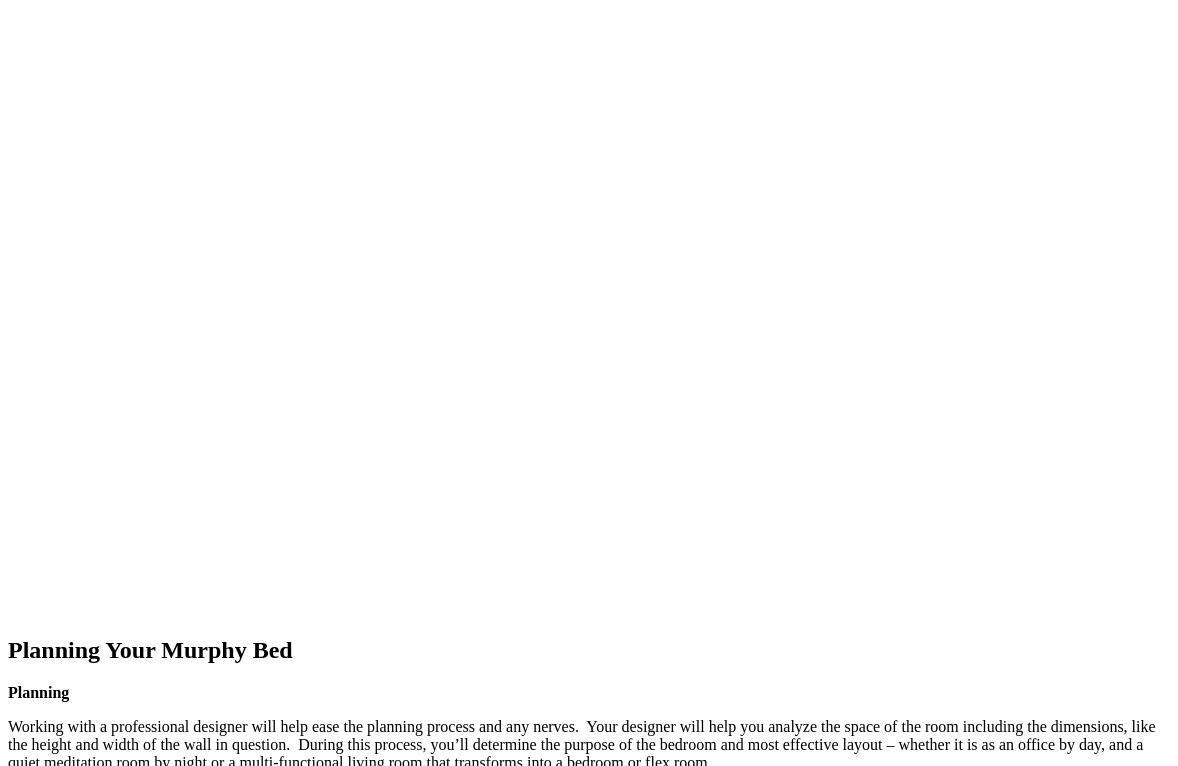 scroll, scrollTop: 2272, scrollLeft: 0, axis: vertical 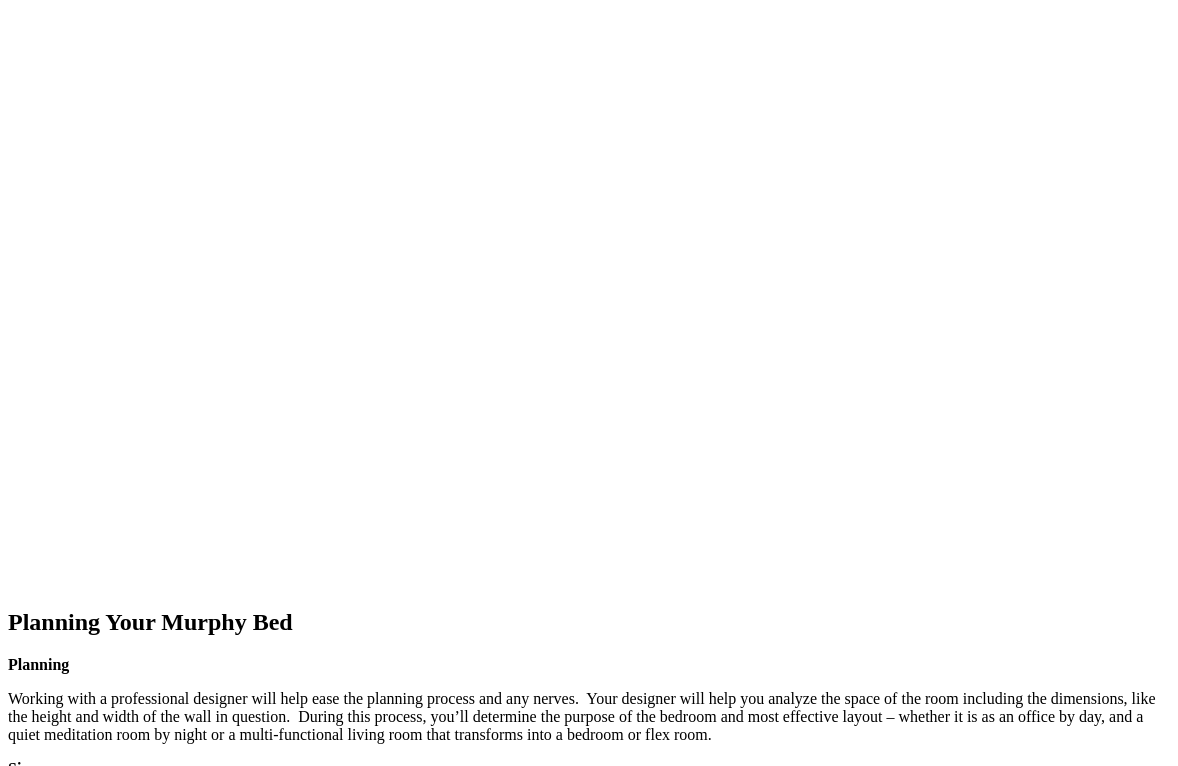 click at bounding box center [-828, 1561] 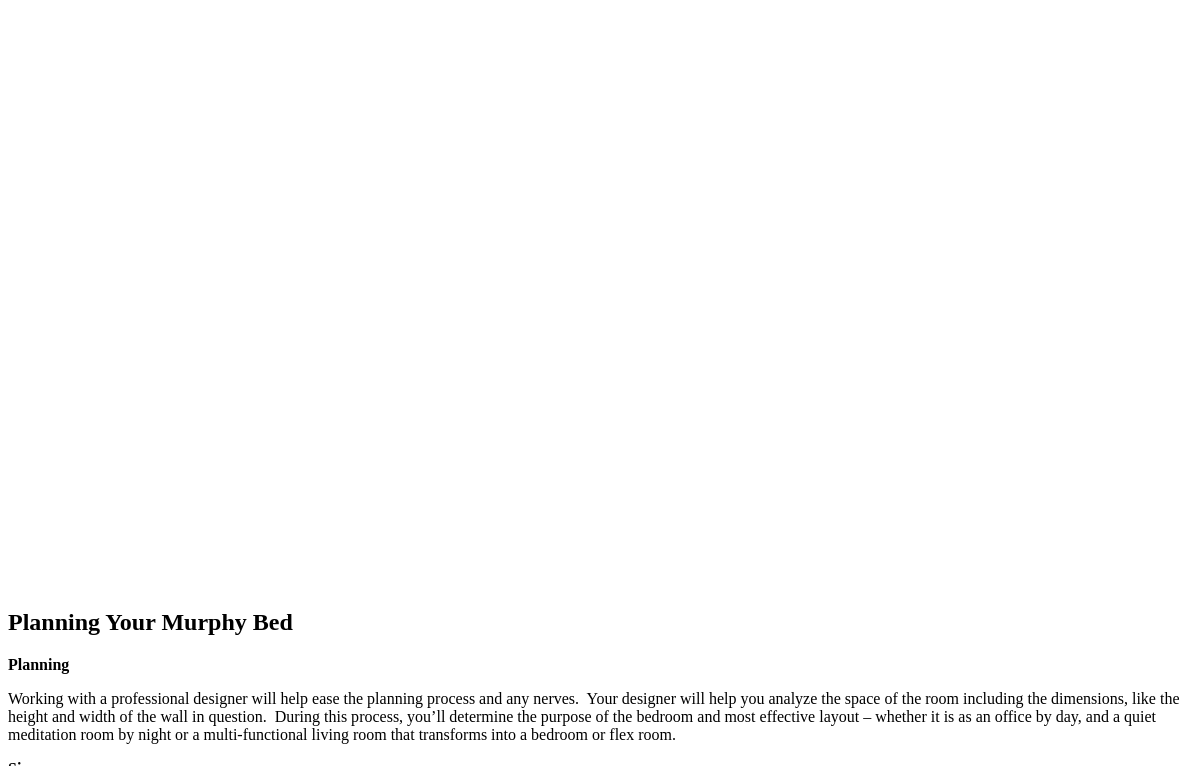 click at bounding box center [596, 10892] 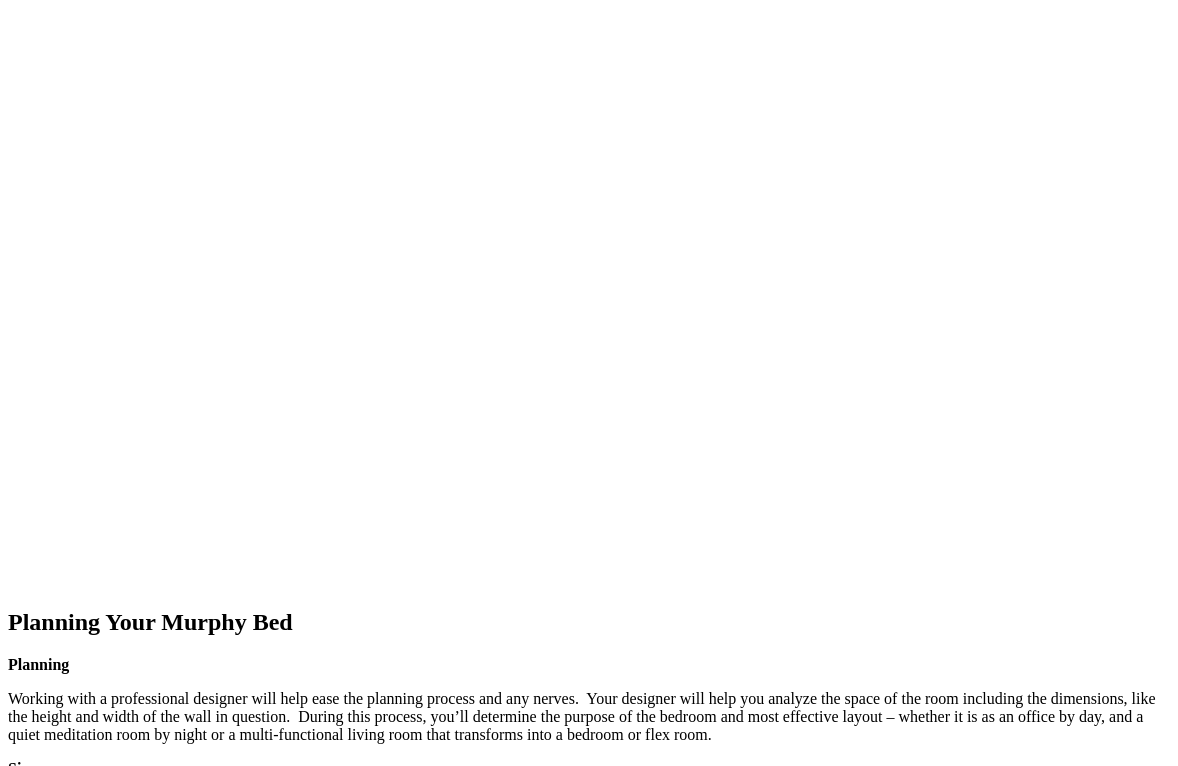 click at bounding box center (-828, 1597) 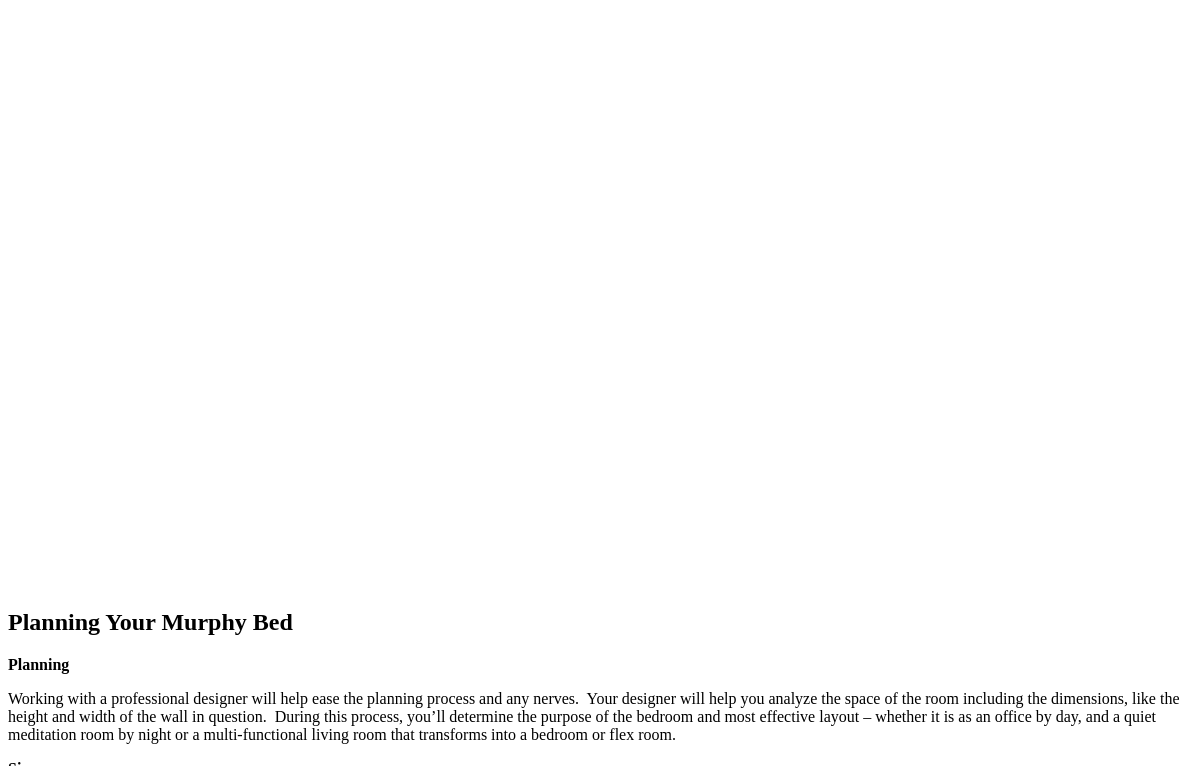 click at bounding box center (596, 10892) 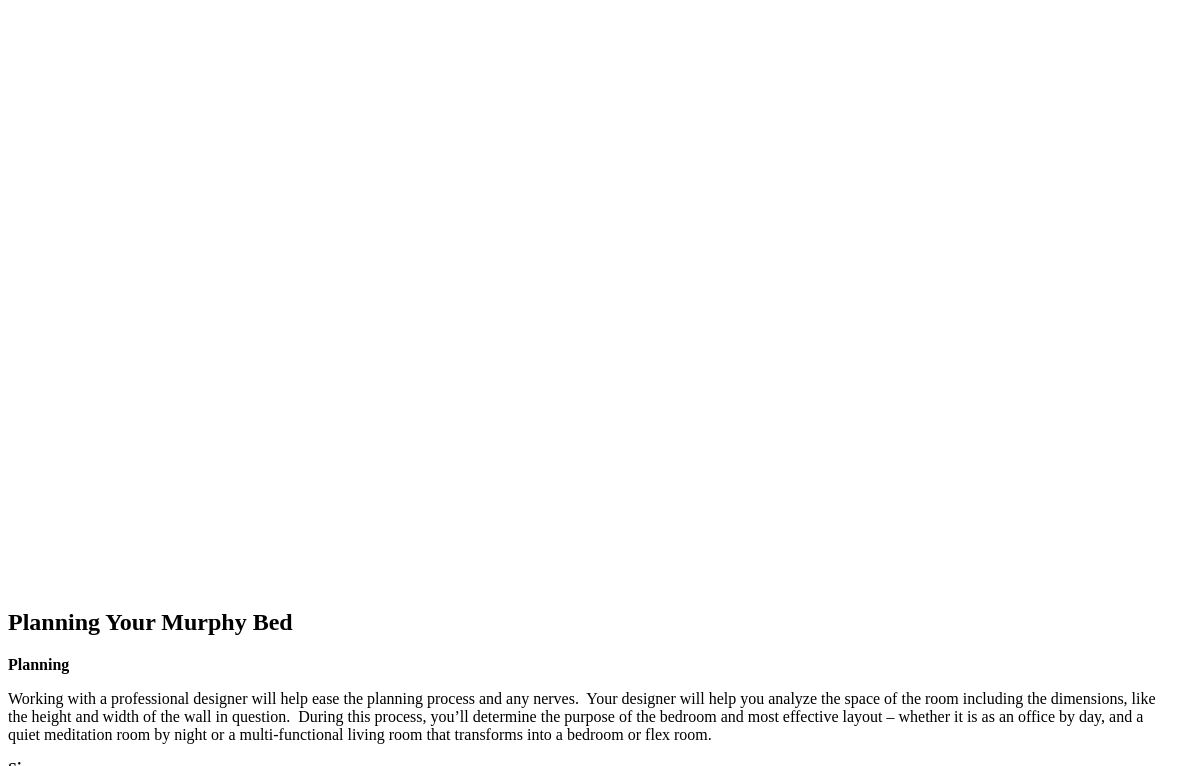click at bounding box center (-853, 1642) 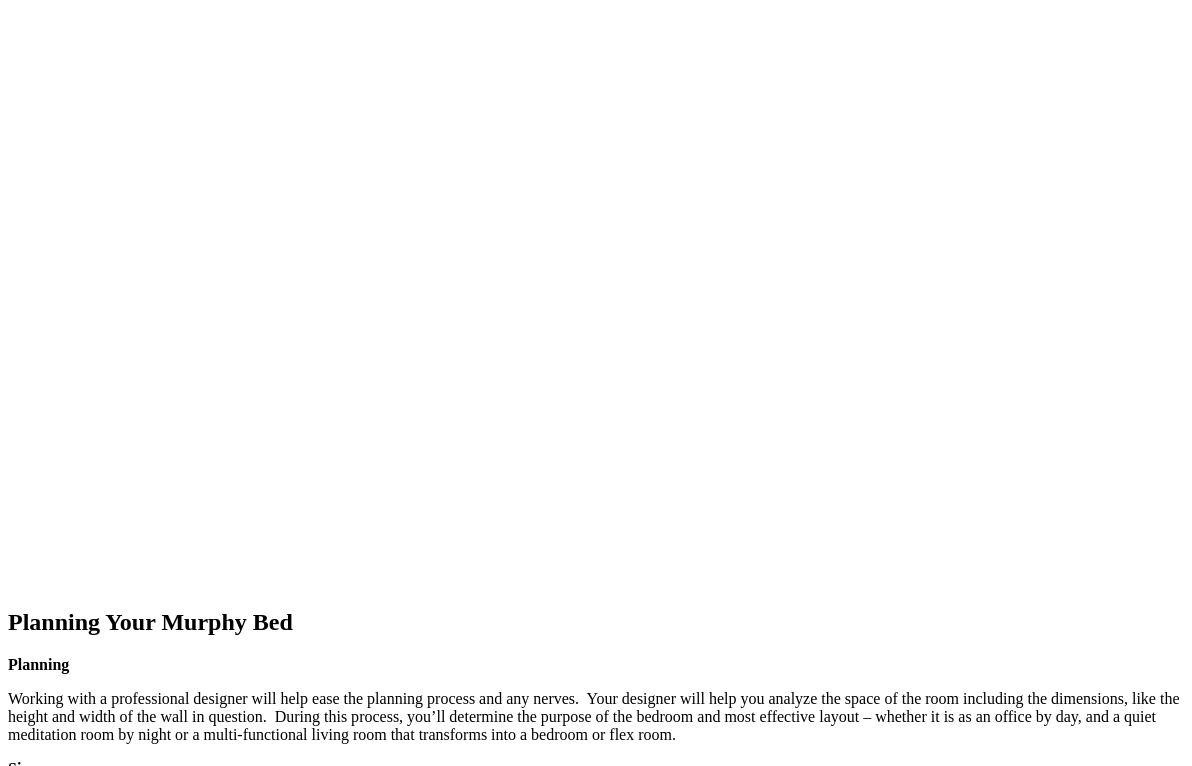 click at bounding box center [8, 10910] 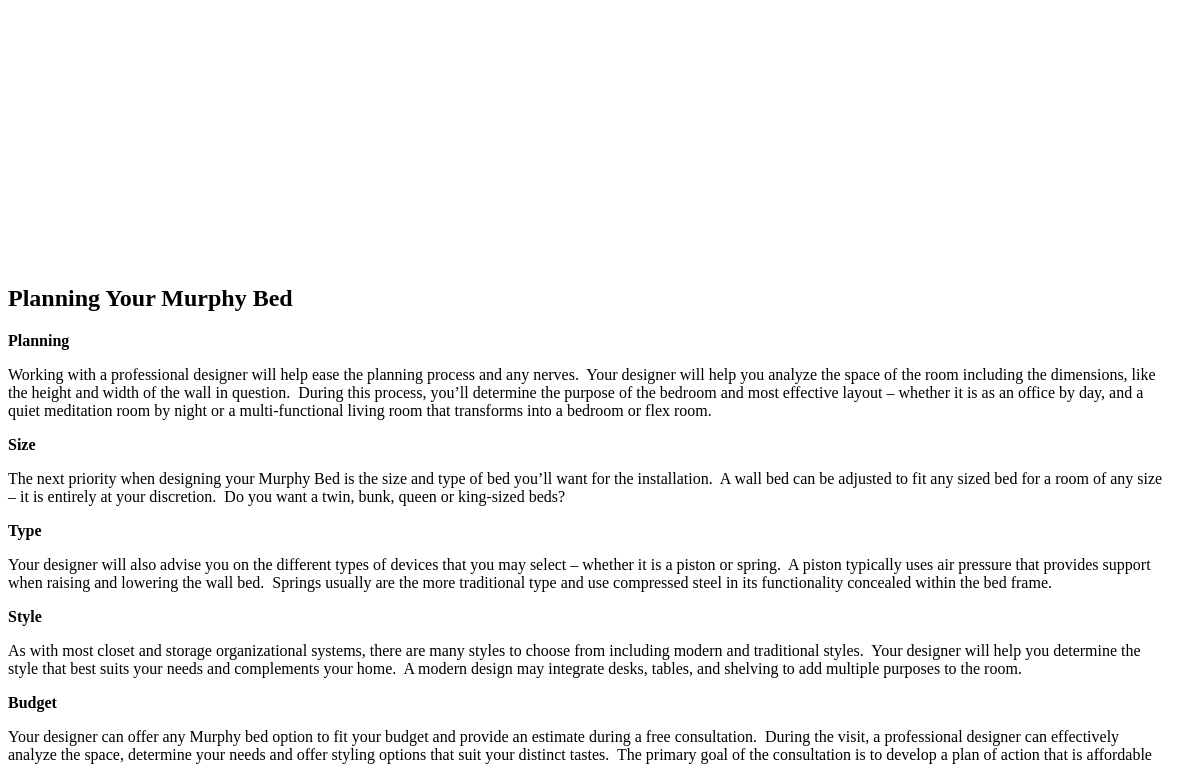 click on "Locations" at bounding box center (79, -1922) 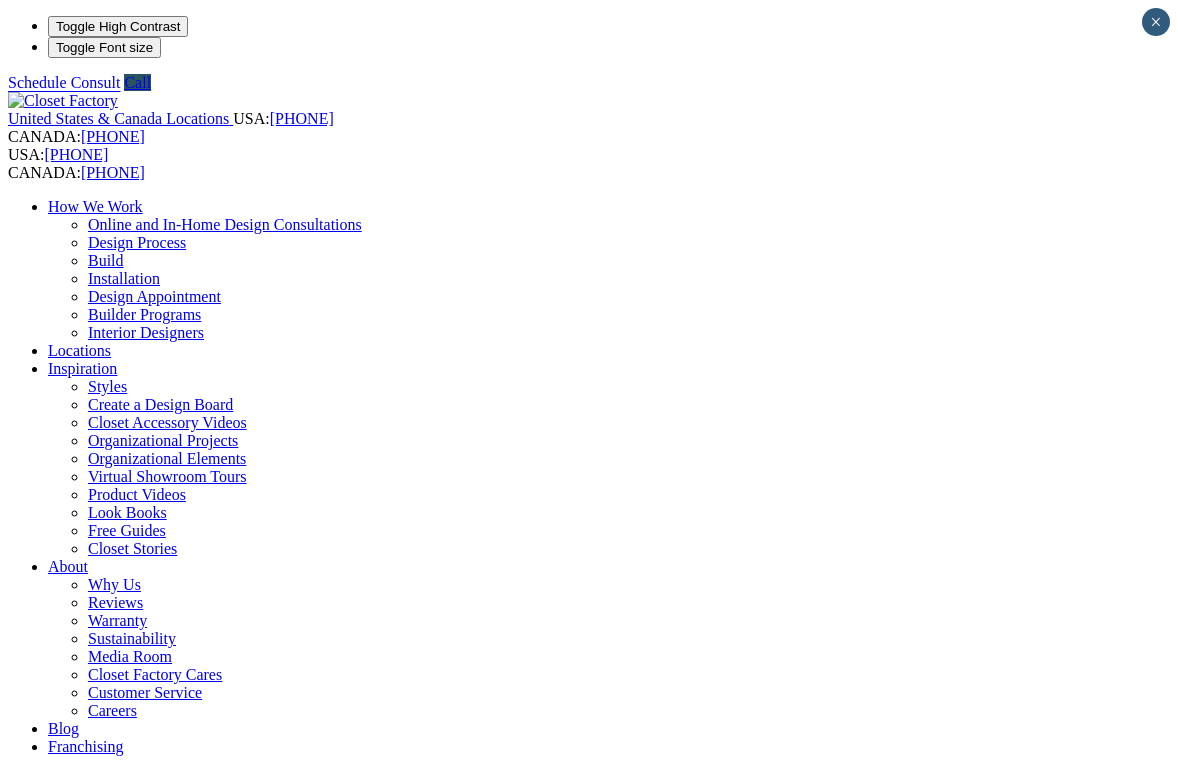scroll, scrollTop: 0, scrollLeft: 0, axis: both 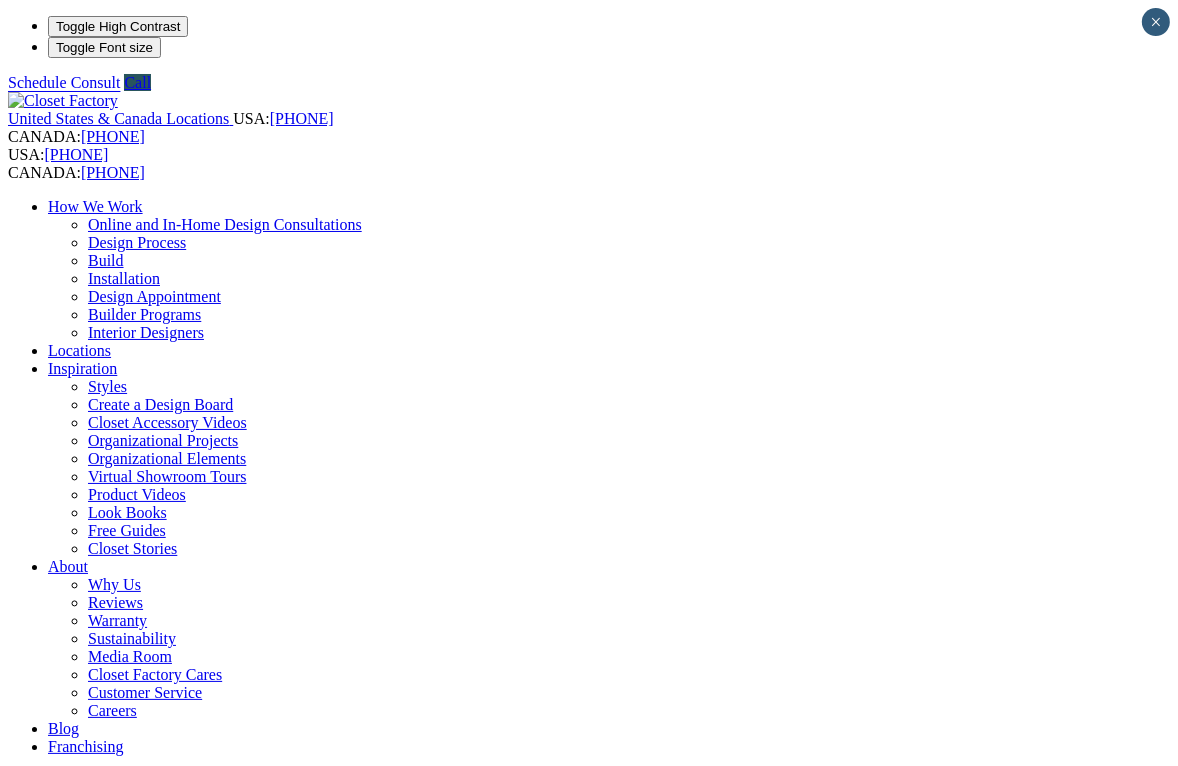 click at bounding box center [79, 1476] 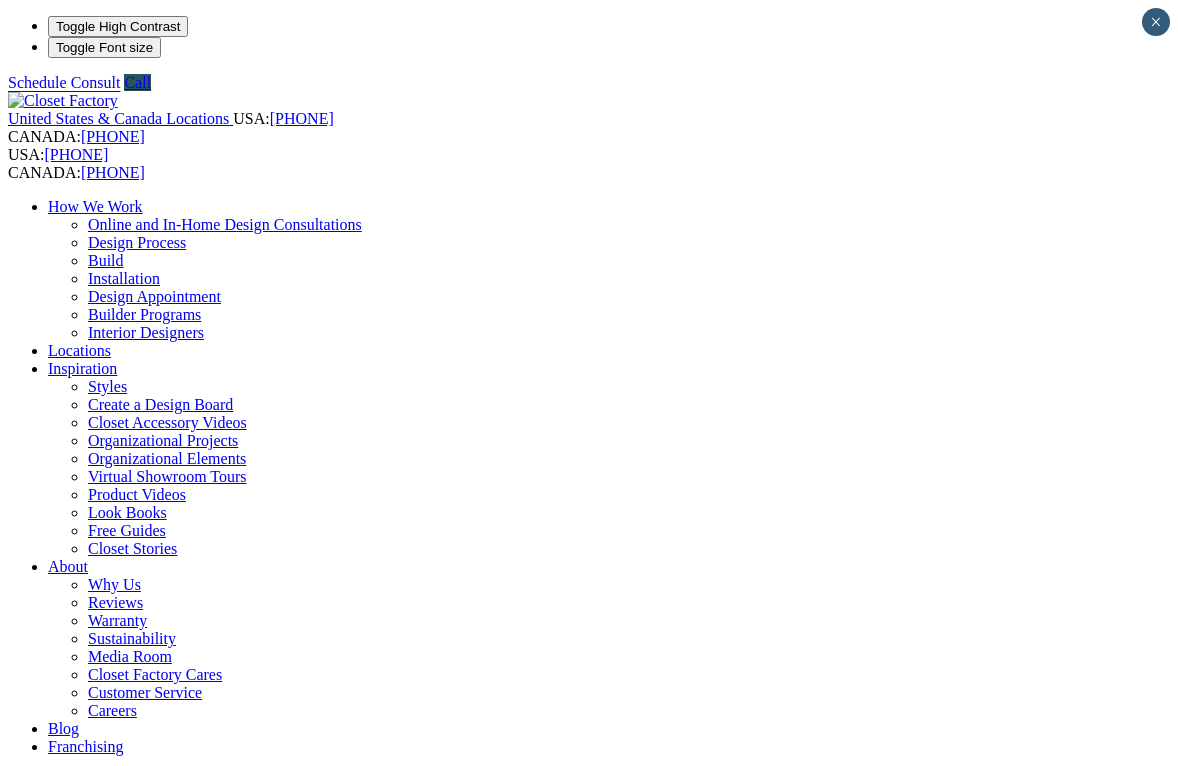 scroll, scrollTop: 0, scrollLeft: 0, axis: both 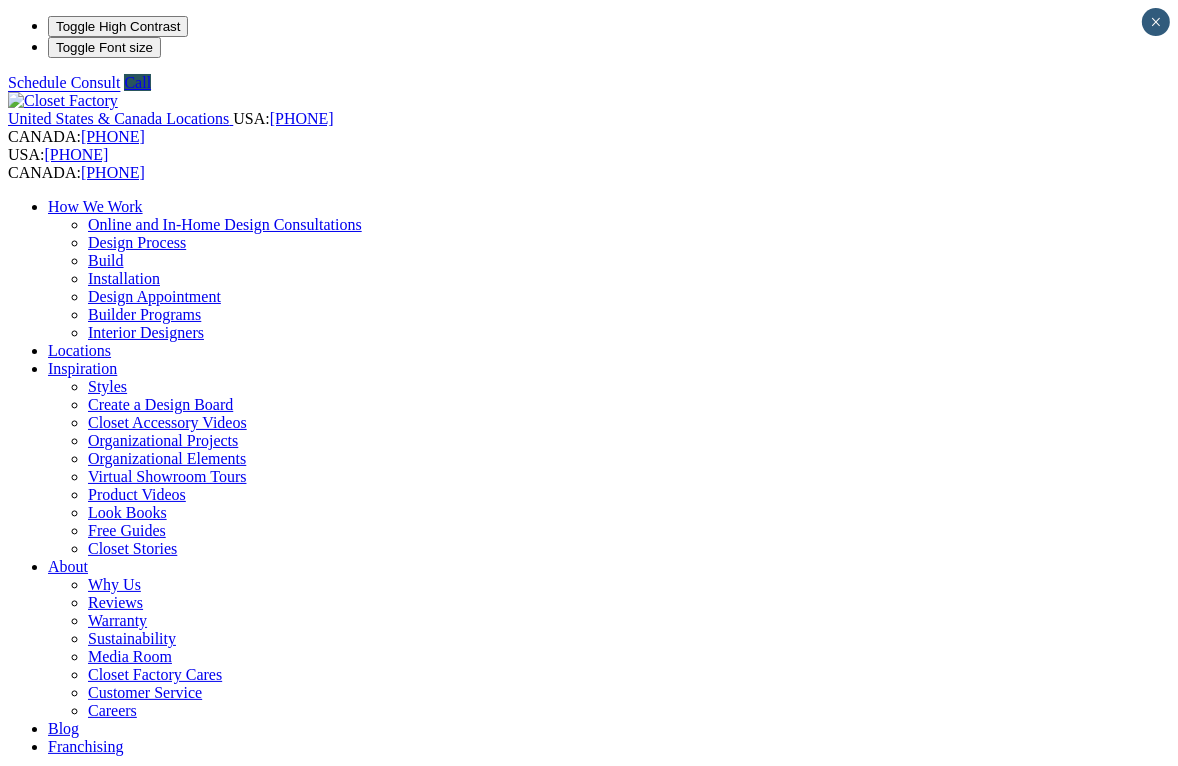 click on "Wall Units" at bounding box center (122, 1228) 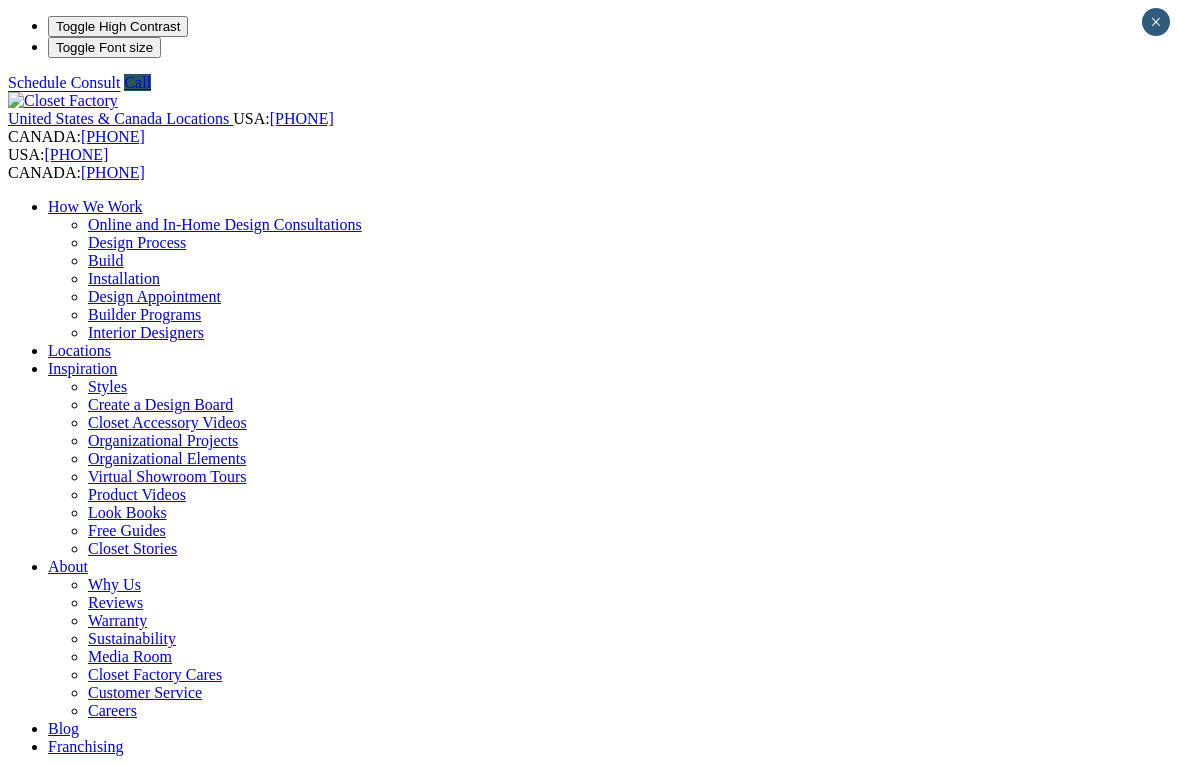 scroll, scrollTop: 0, scrollLeft: 0, axis: both 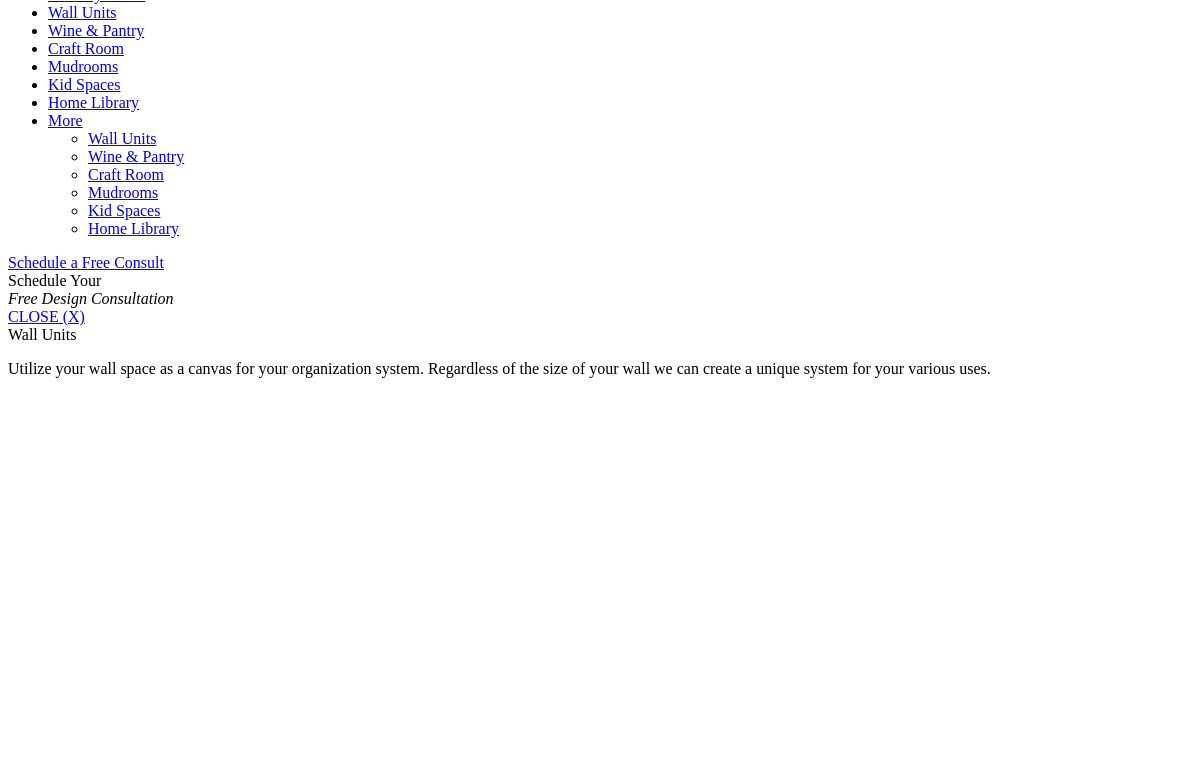 click on "Niche Spaces" at bounding box center [91, 1757] 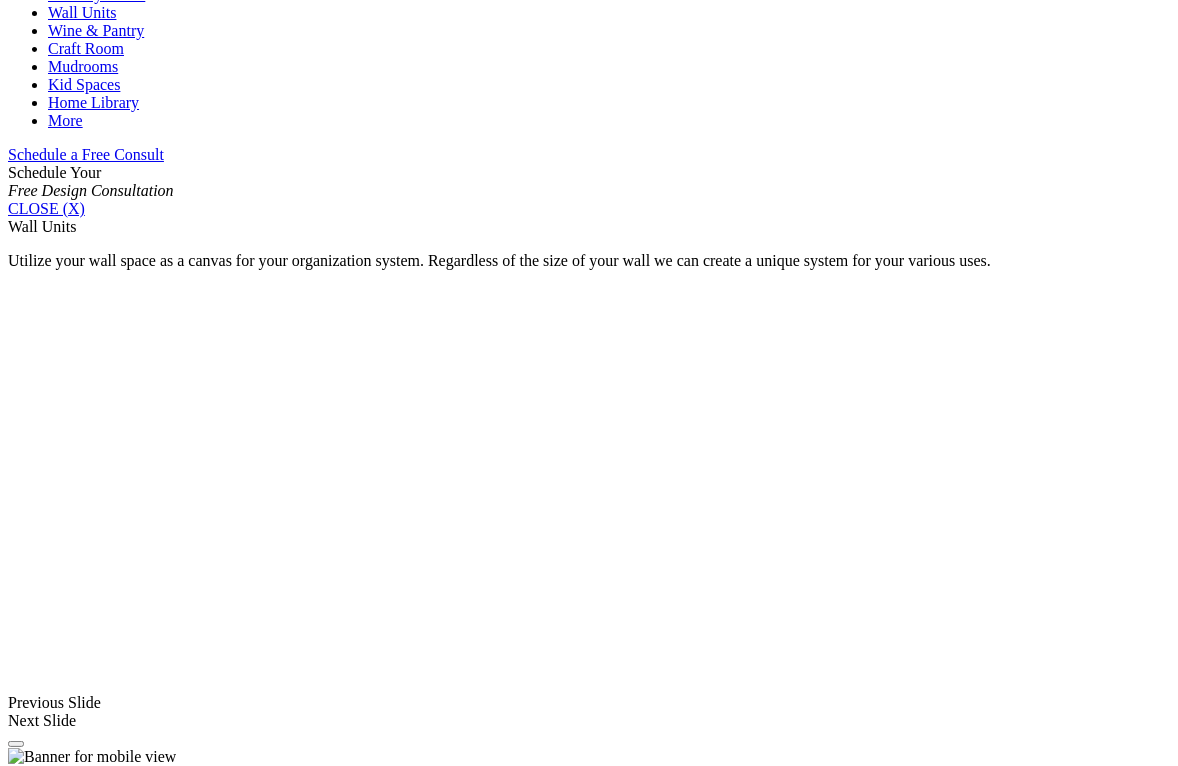 click on "Niche Spaces" at bounding box center (91, 1649) 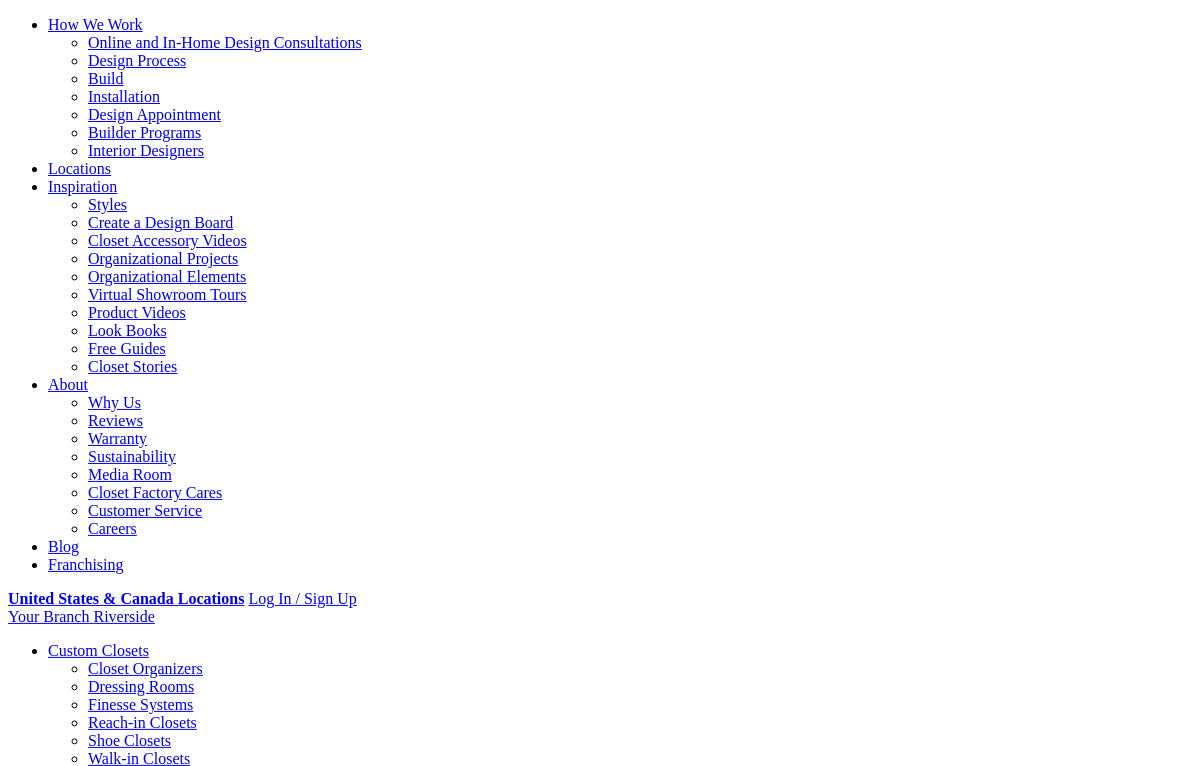scroll, scrollTop: 181, scrollLeft: 0, axis: vertical 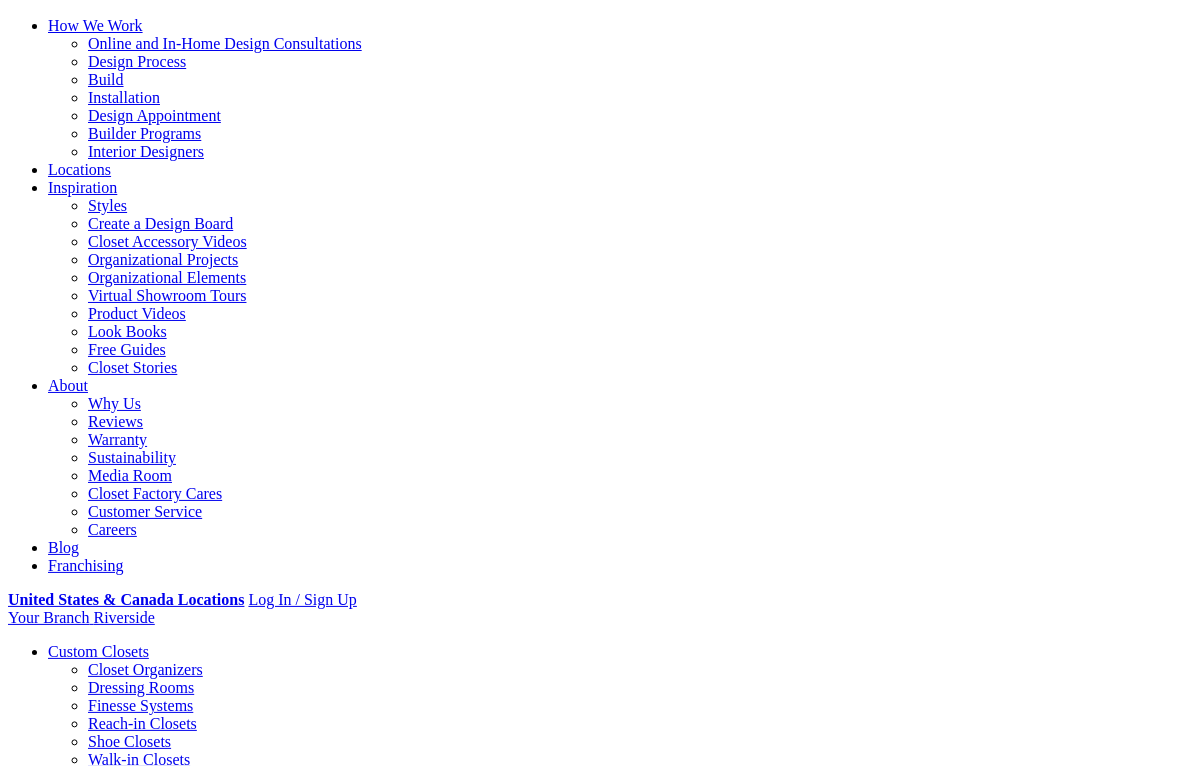 click on "Styles" at bounding box center (318, 1683) 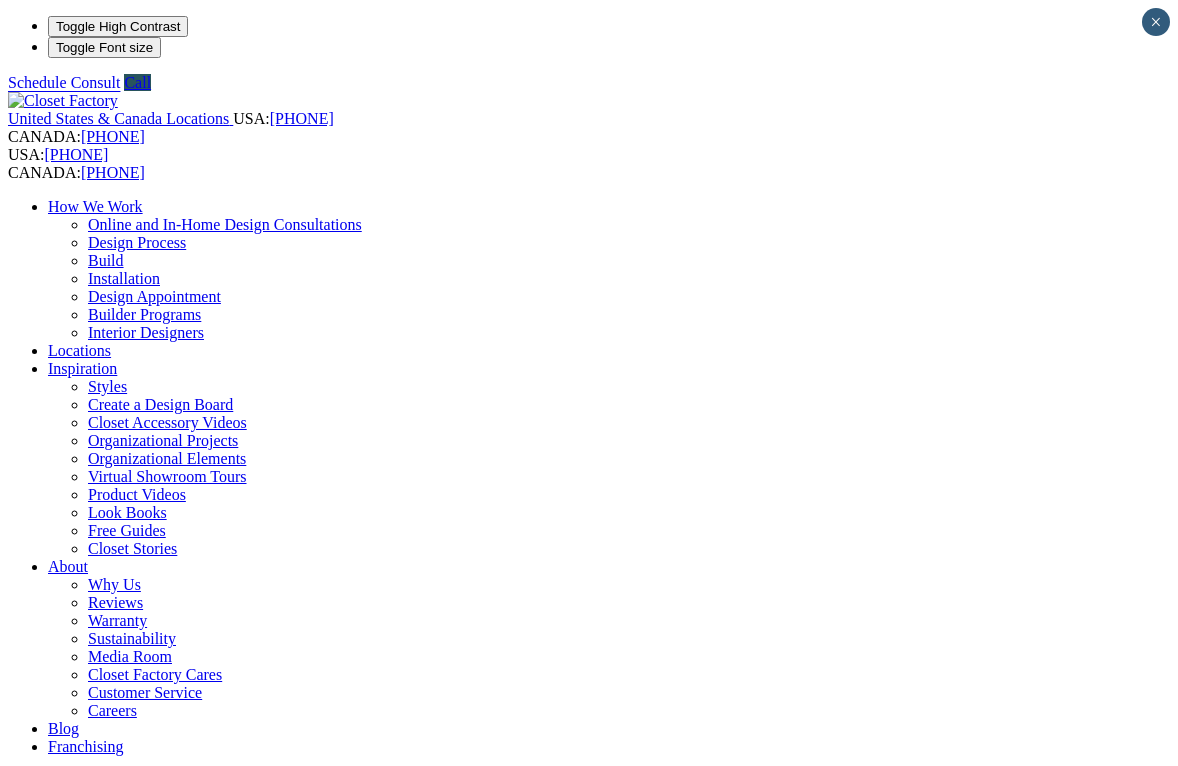 scroll, scrollTop: 0, scrollLeft: 0, axis: both 